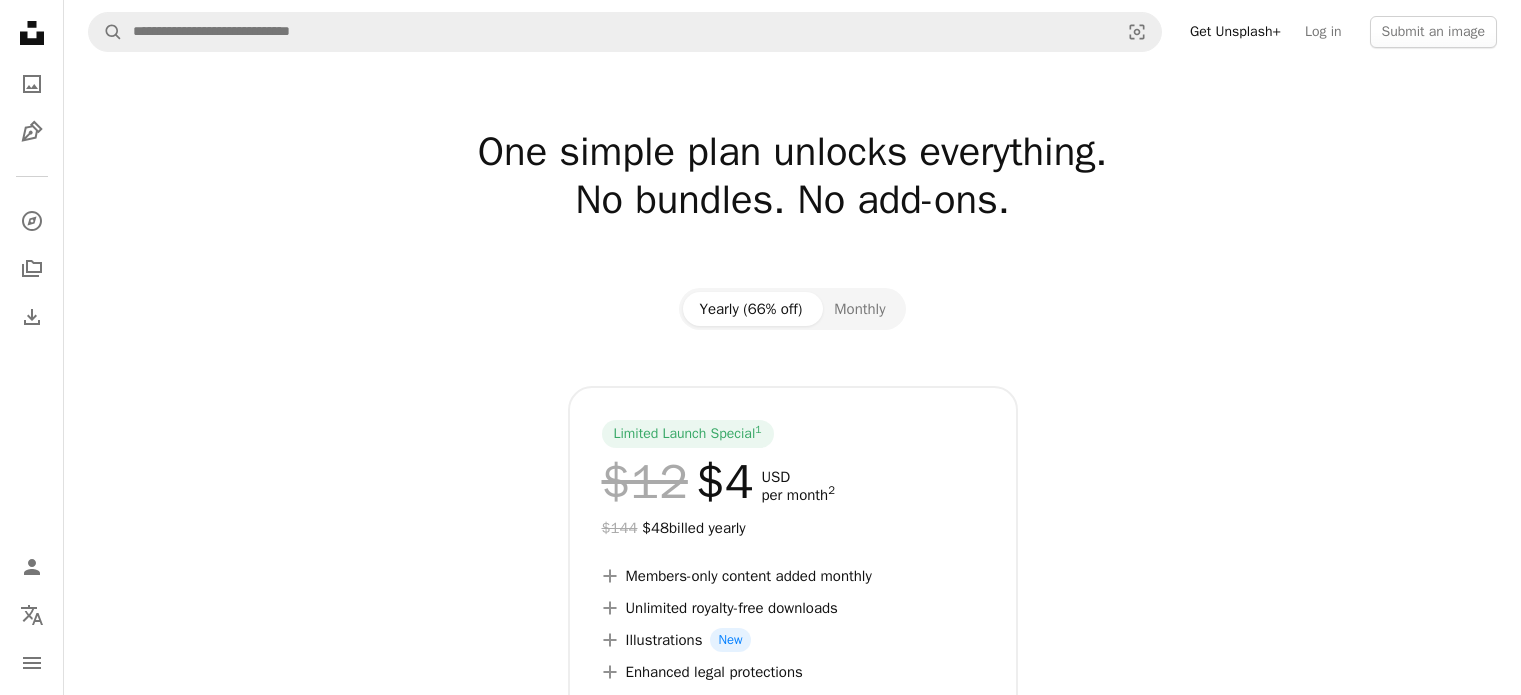 scroll, scrollTop: 0, scrollLeft: 0, axis: both 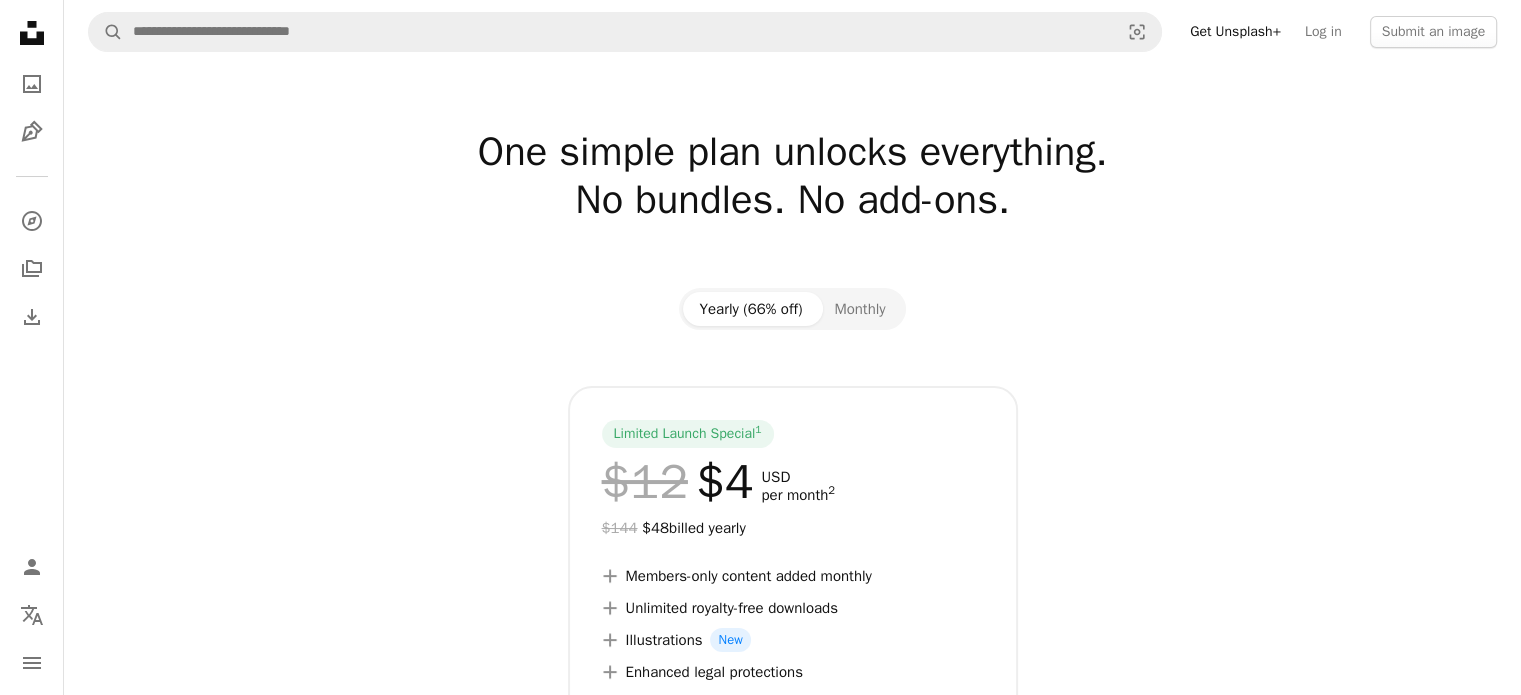 click on "Unsplash logo Unsplash Home" 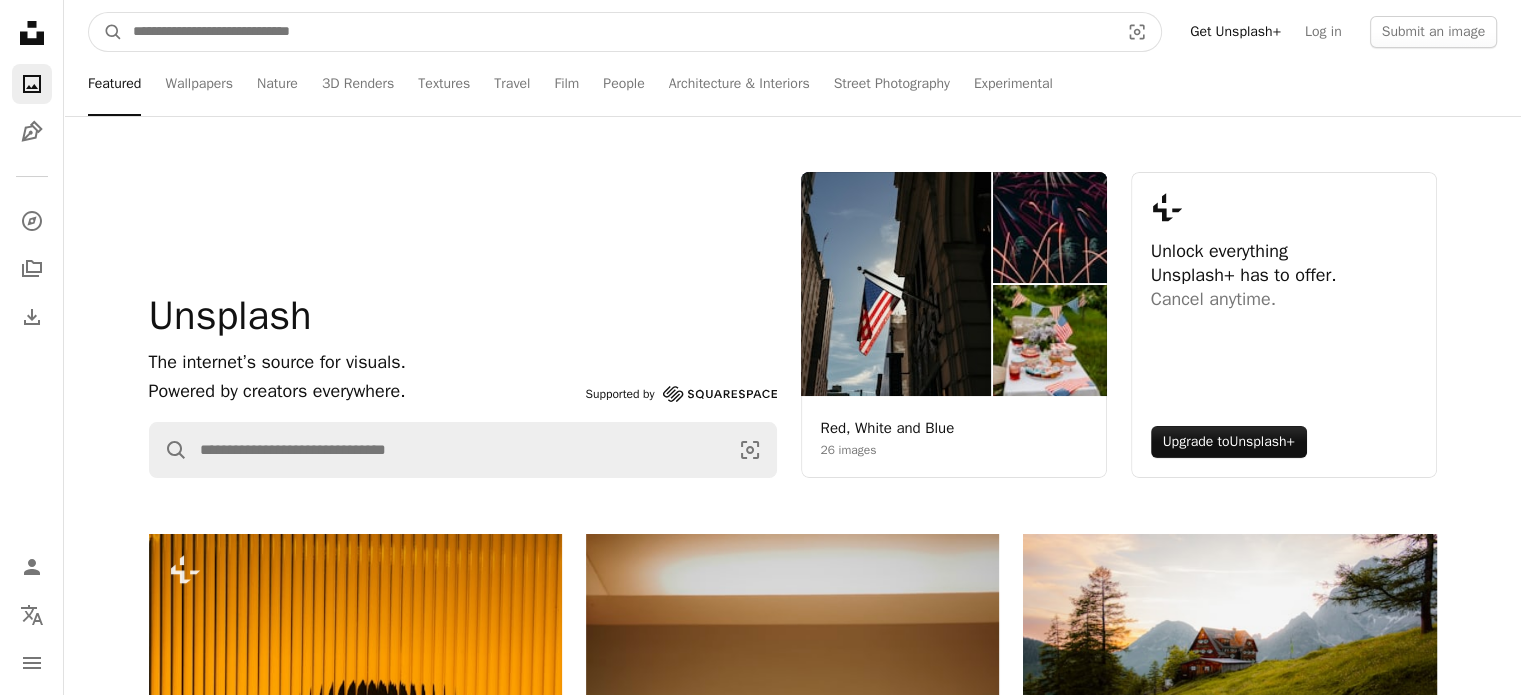 click at bounding box center (618, 32) 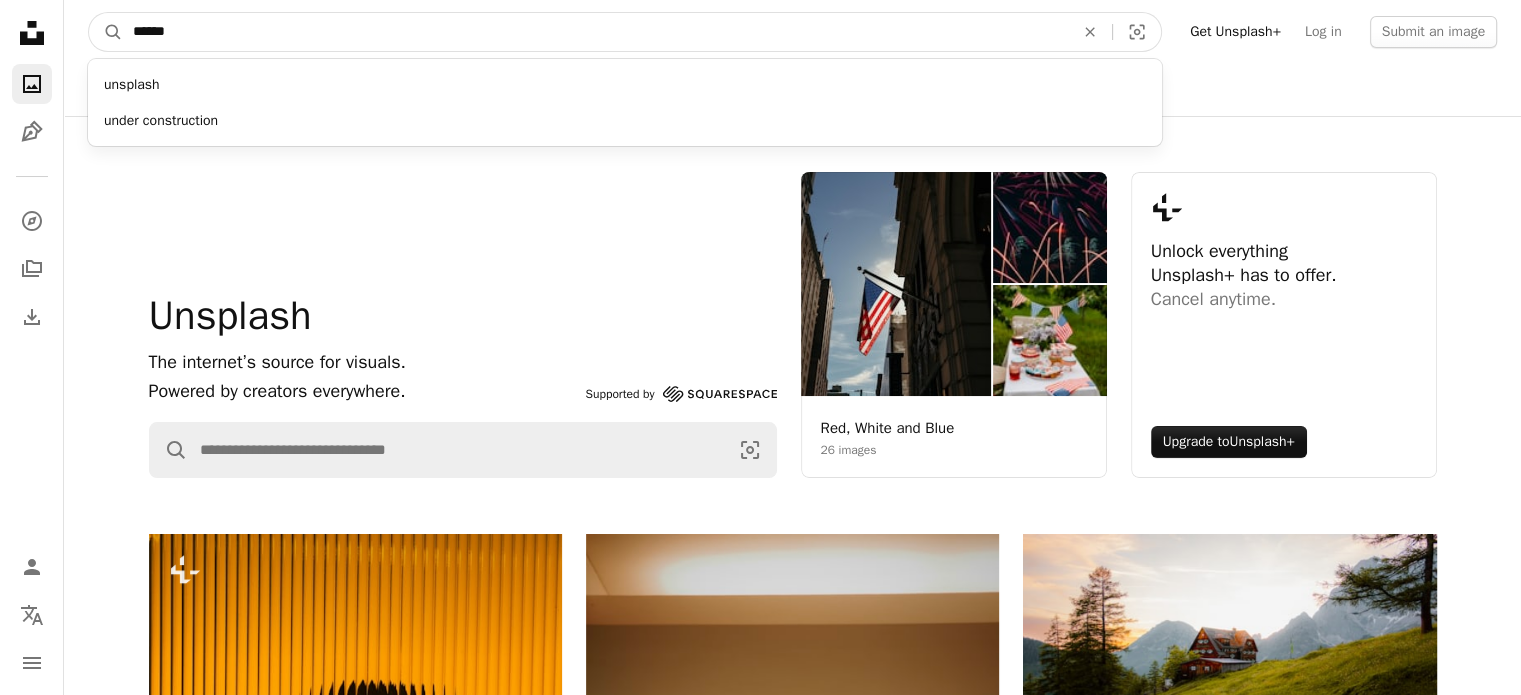 type on "******" 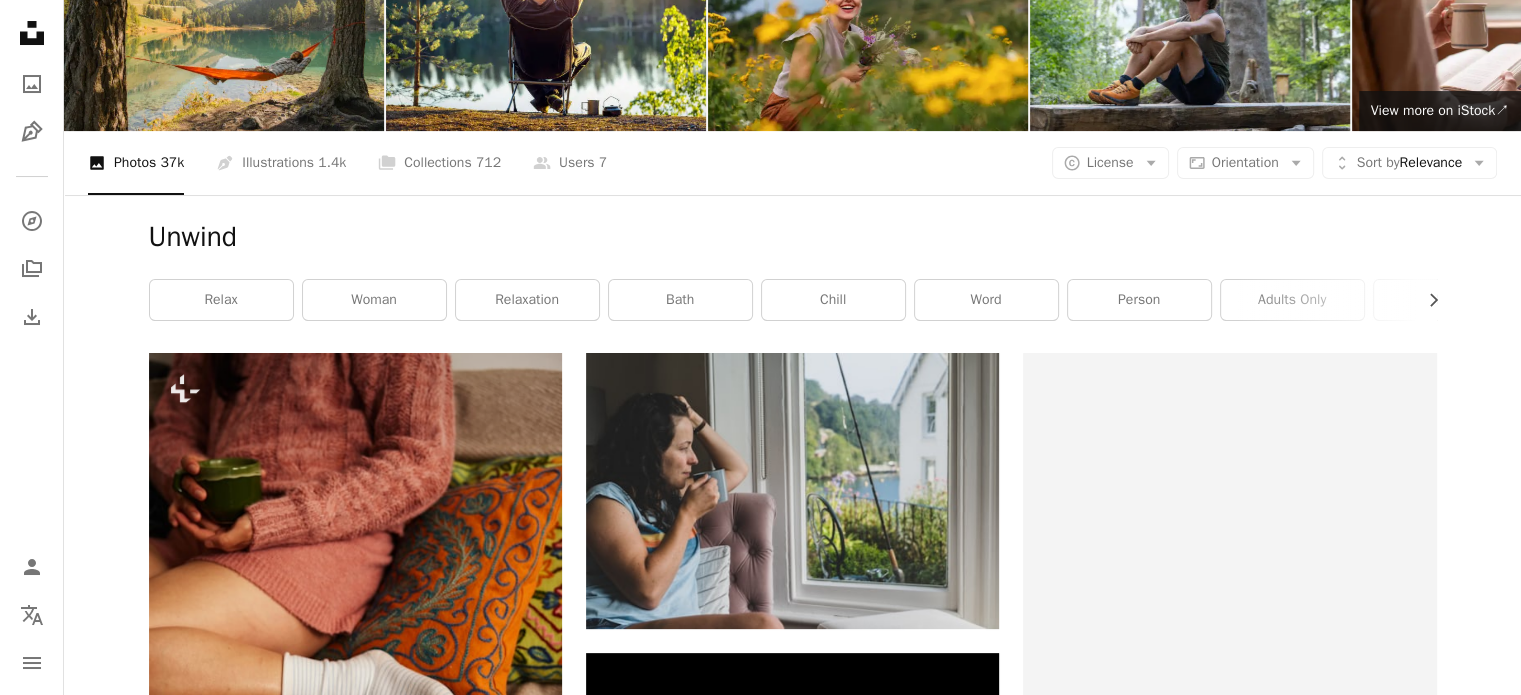 scroll, scrollTop: 300, scrollLeft: 0, axis: vertical 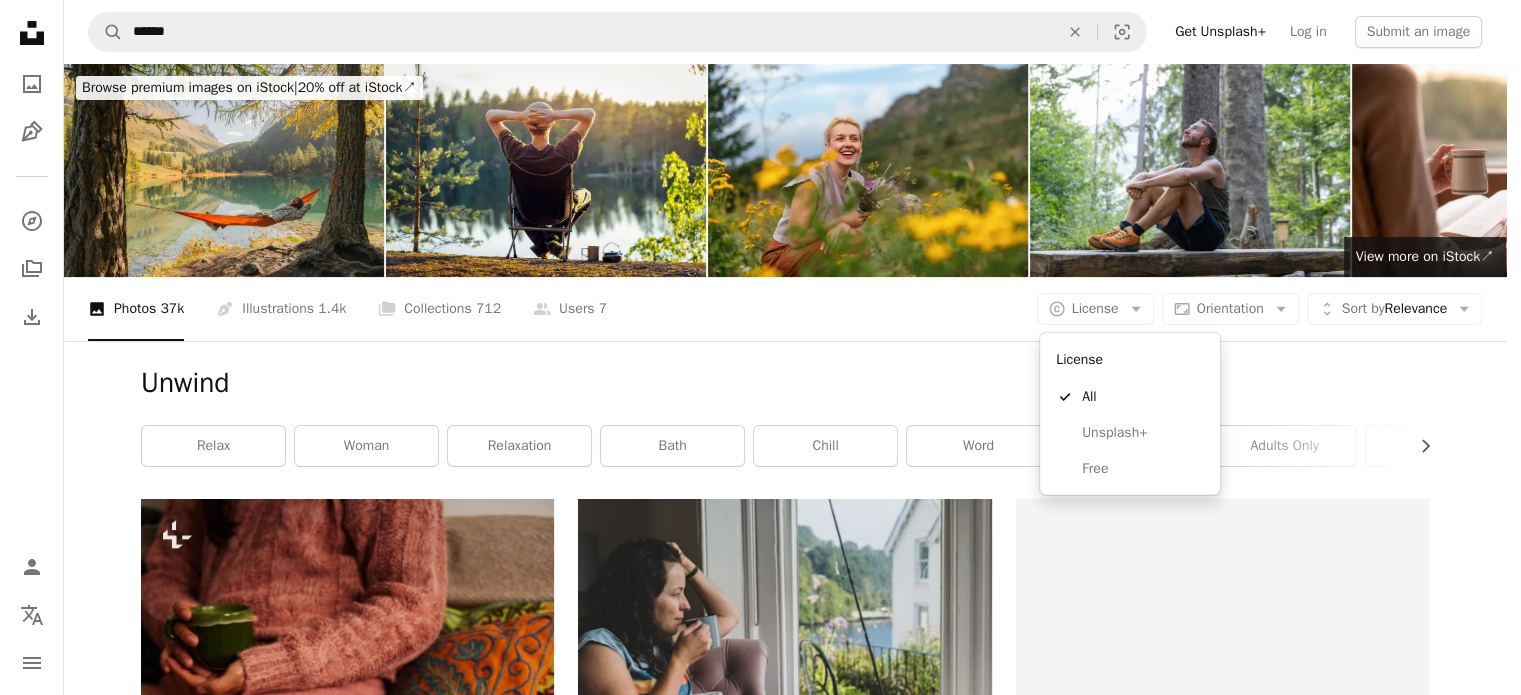 click on "License" at bounding box center [1095, 309] 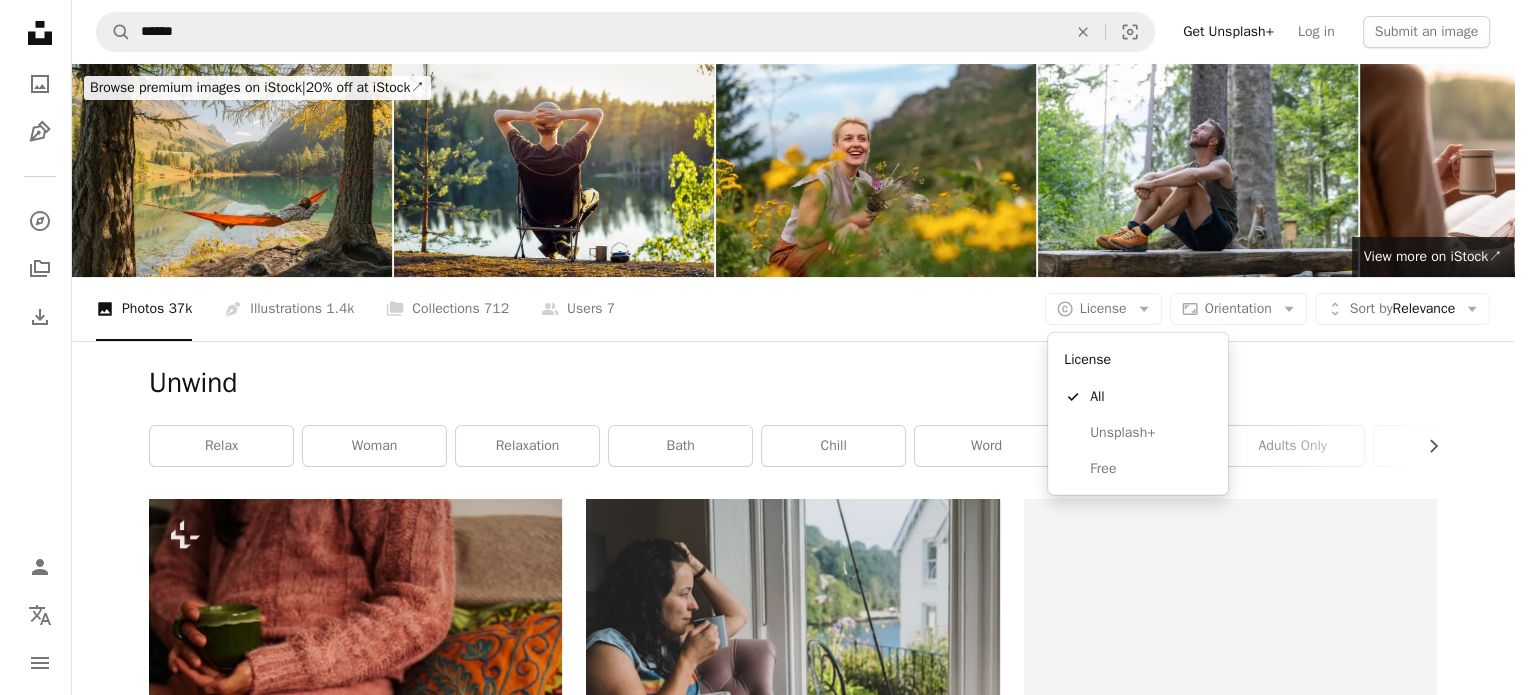 scroll, scrollTop: 0, scrollLeft: 0, axis: both 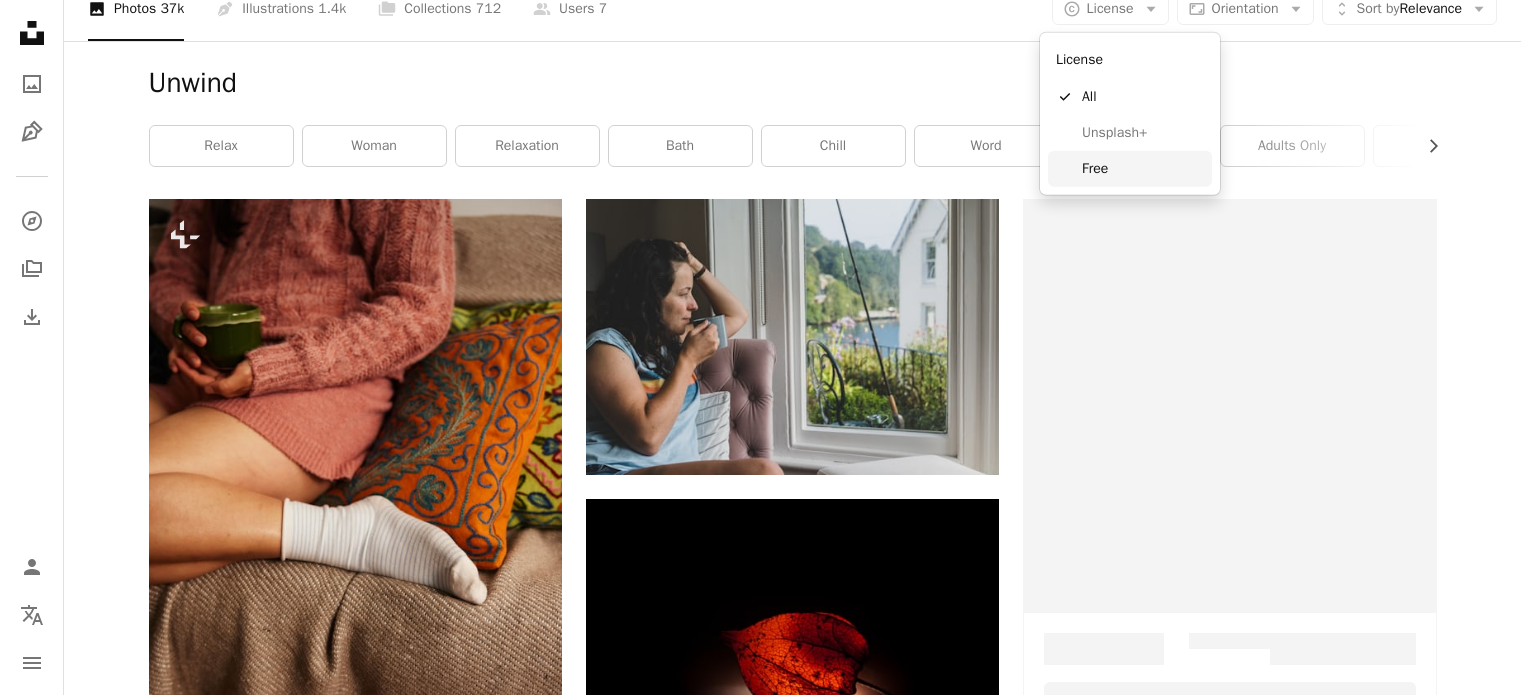 click on "Free" at bounding box center [1143, 169] 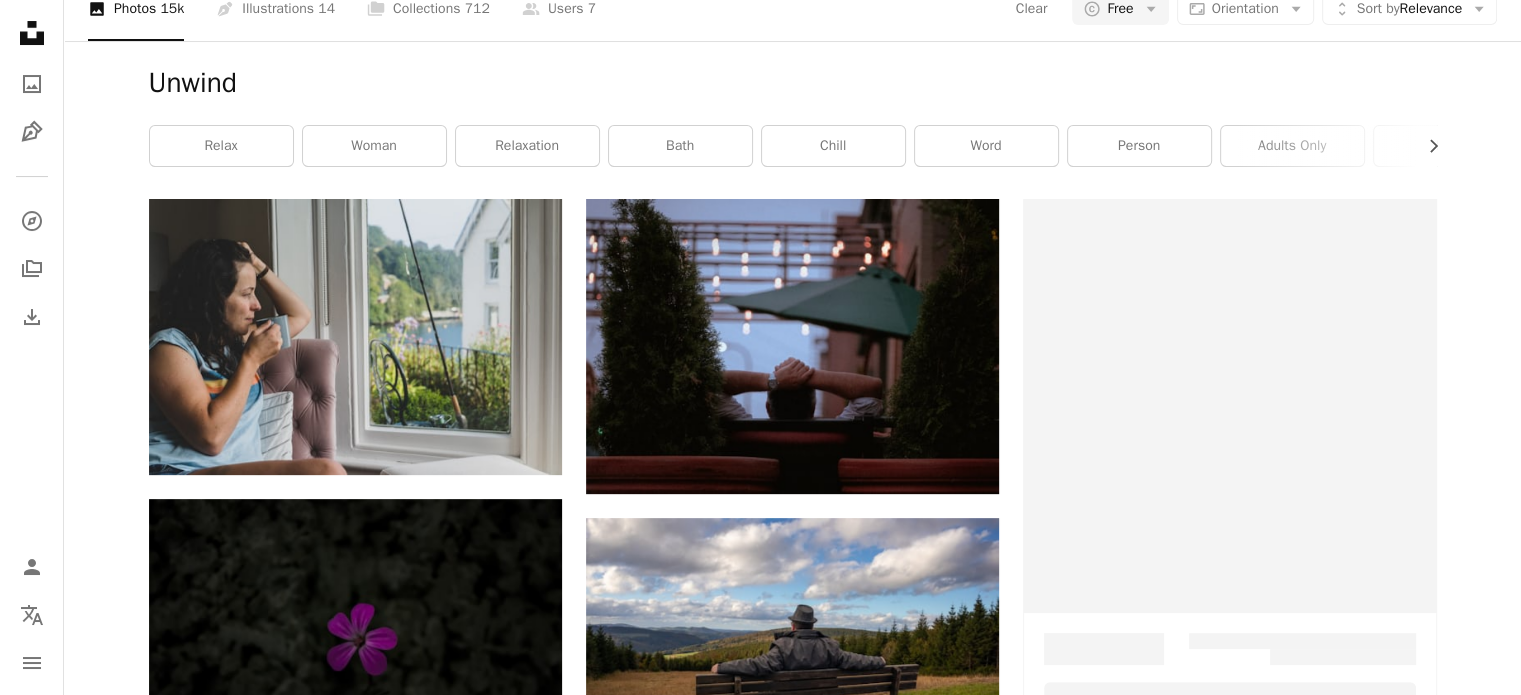 scroll, scrollTop: 0, scrollLeft: 0, axis: both 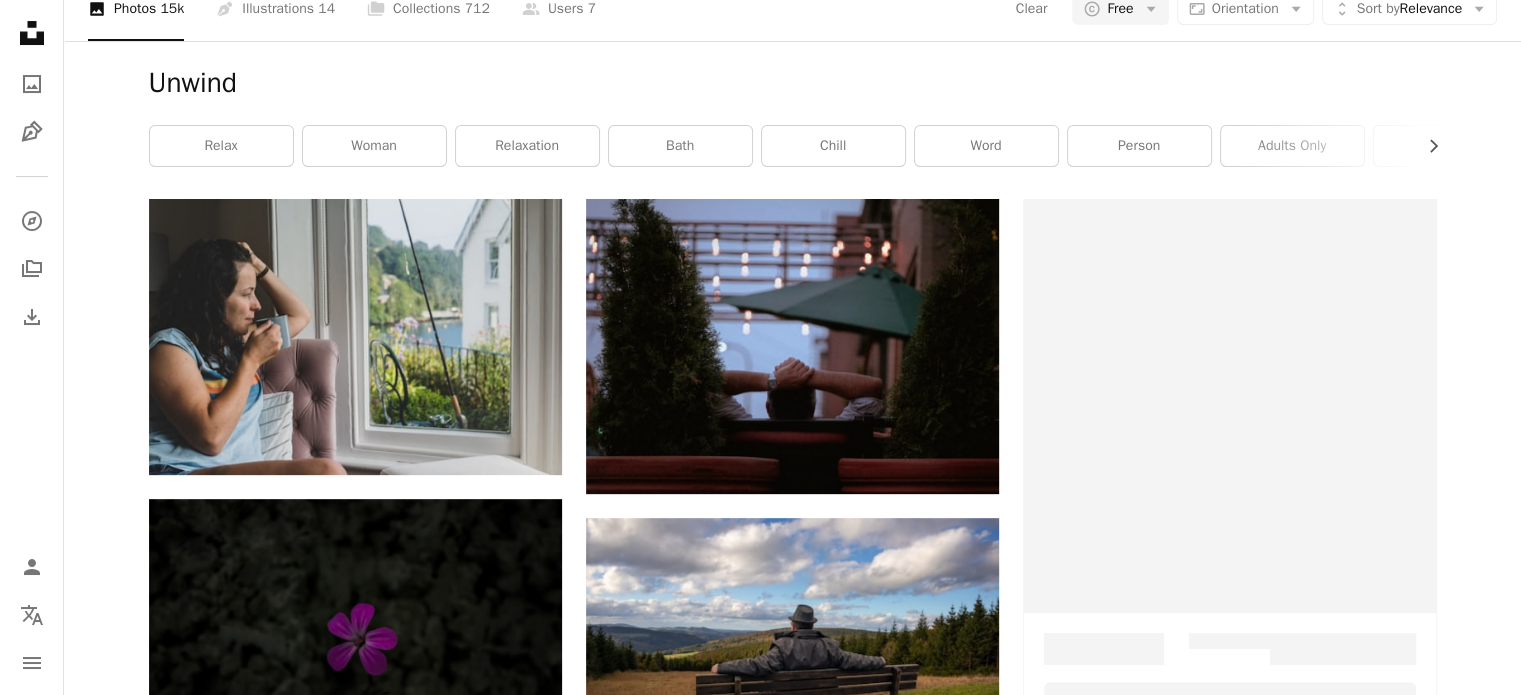 drag, startPoint x: 231, startPoint y: 25, endPoint x: 0, endPoint y: 43, distance: 231.70024 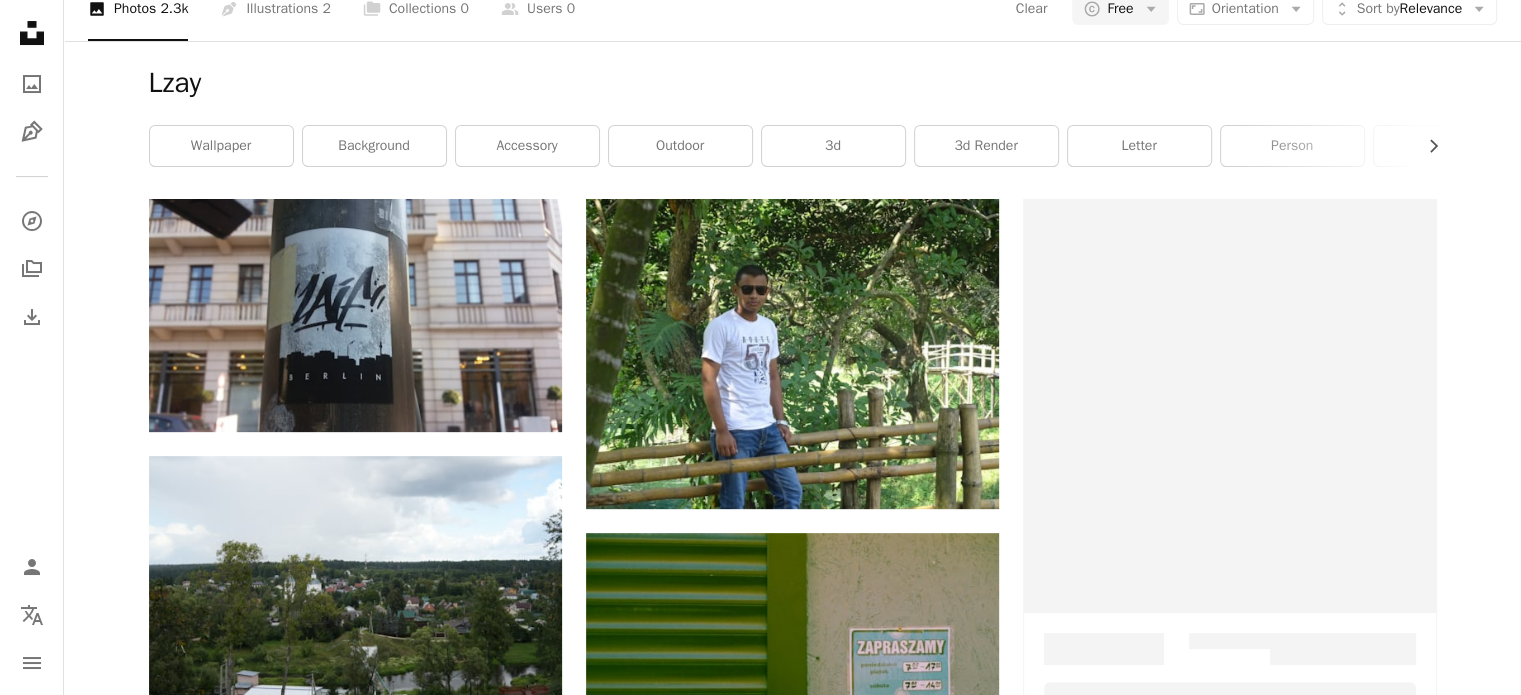 click on "Unsplash logo Unsplash Home A photo Pen Tool A compass A stack of folders Download Person Localization icon navigation menu A magnifying glass **** An X shape Visual search Get Unsplash+ Log in Submit an image Browse premium images on iStock  |  20% off at iStock  ↗ Browse premium images on iStock 20% off at iStock  ↗ View more  ↗ View more on iStock  ↗ A photo Photos   2.3k Pen Tool Illustrations   2 A stack of folders Collections   0 A group of people Users   0 Clear A copyright icon © Free Arrow down Aspect ratio Orientation Arrow down Unfold Sort by  Relevance Arrow down Filters Filters (1) Lzay Chevron right wallpaper background accessory outdoor 3d 3d render letter person render nature texture plant A heart A plus sign [FIRST] [LAST] Arrow pointing down A heart A plus sign [FIRST] [LAST] Available for hire A checkmark inside of a circle Arrow pointing down A heart A plus sign [FIRST] [LAST] Available for hire A checkmark inside of a circle Arrow pointing down A heart A plus sign [FIRST] [LAST]  |" at bounding box center [760, 1916] 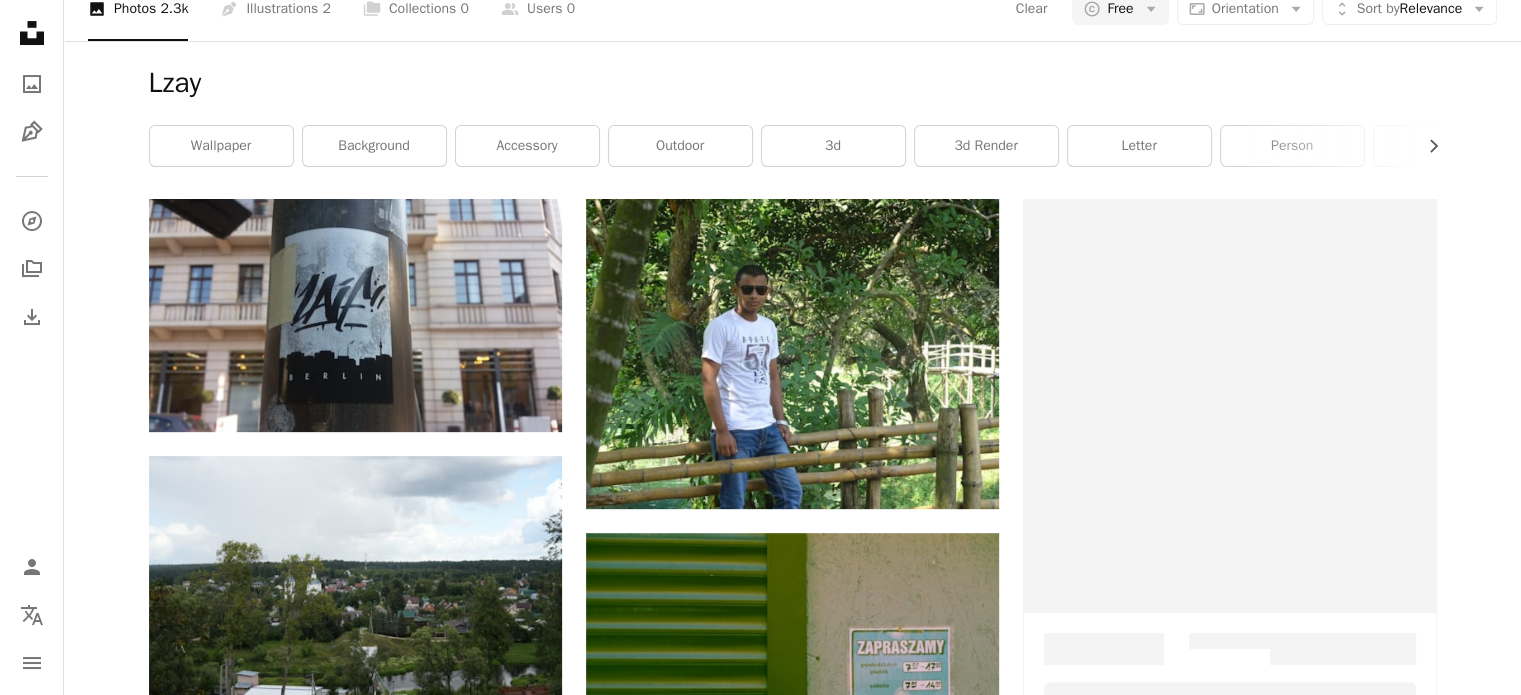 type on "****" 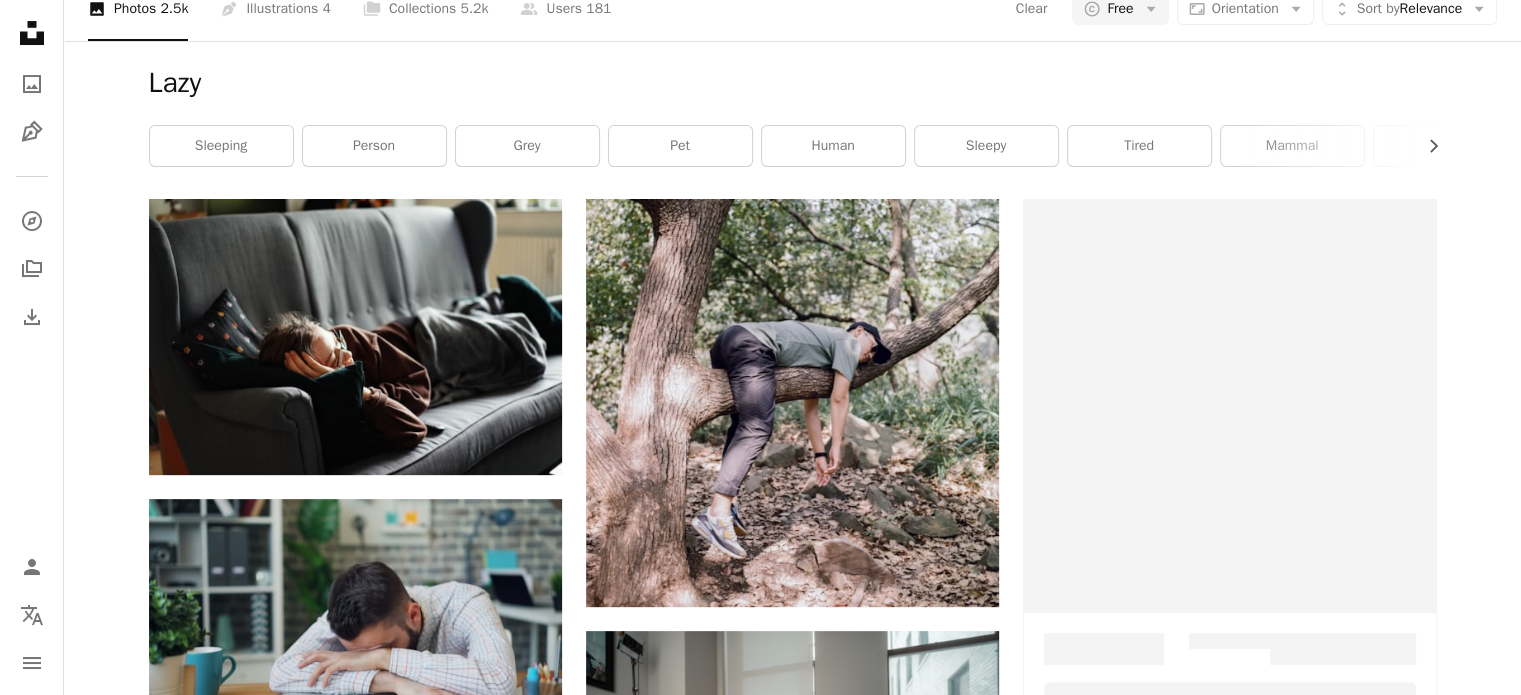 scroll, scrollTop: 0, scrollLeft: 0, axis: both 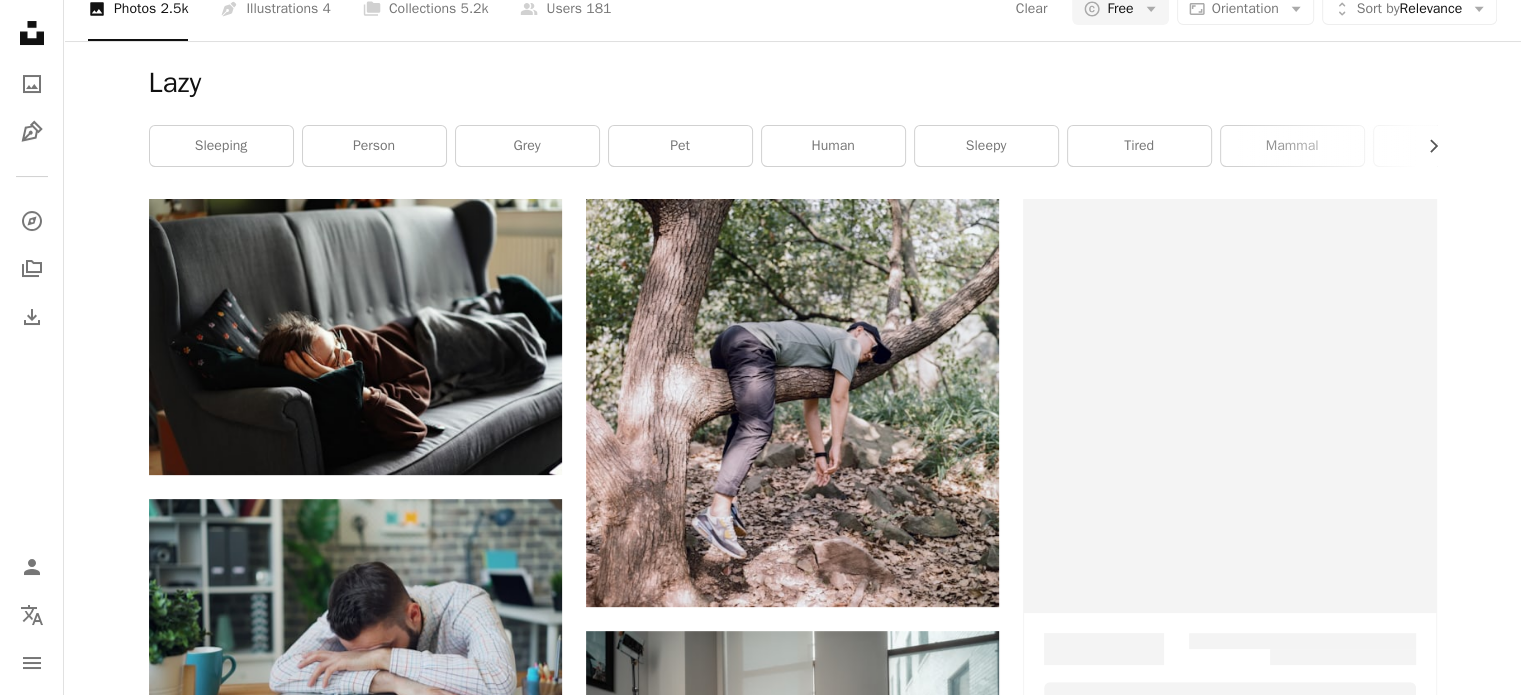 type on "**********" 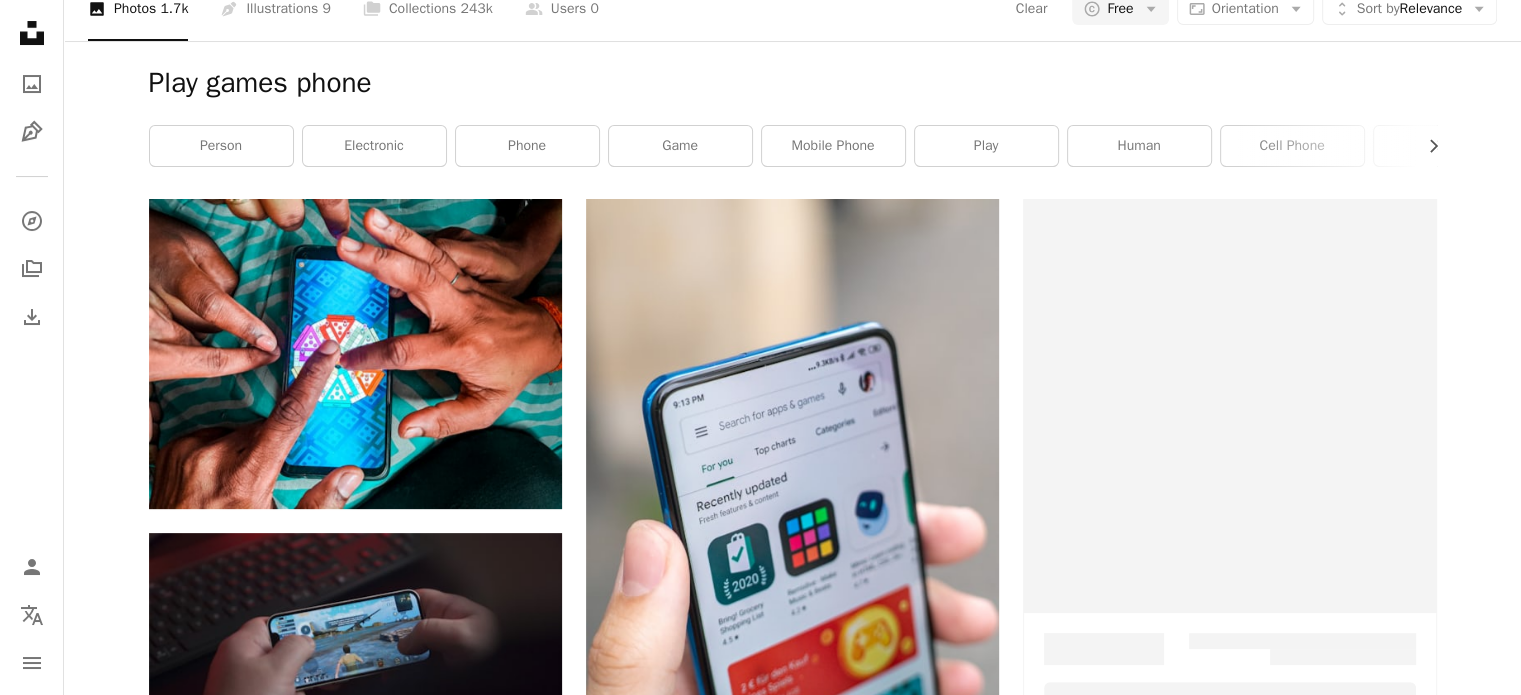 scroll, scrollTop: 3400, scrollLeft: 0, axis: vertical 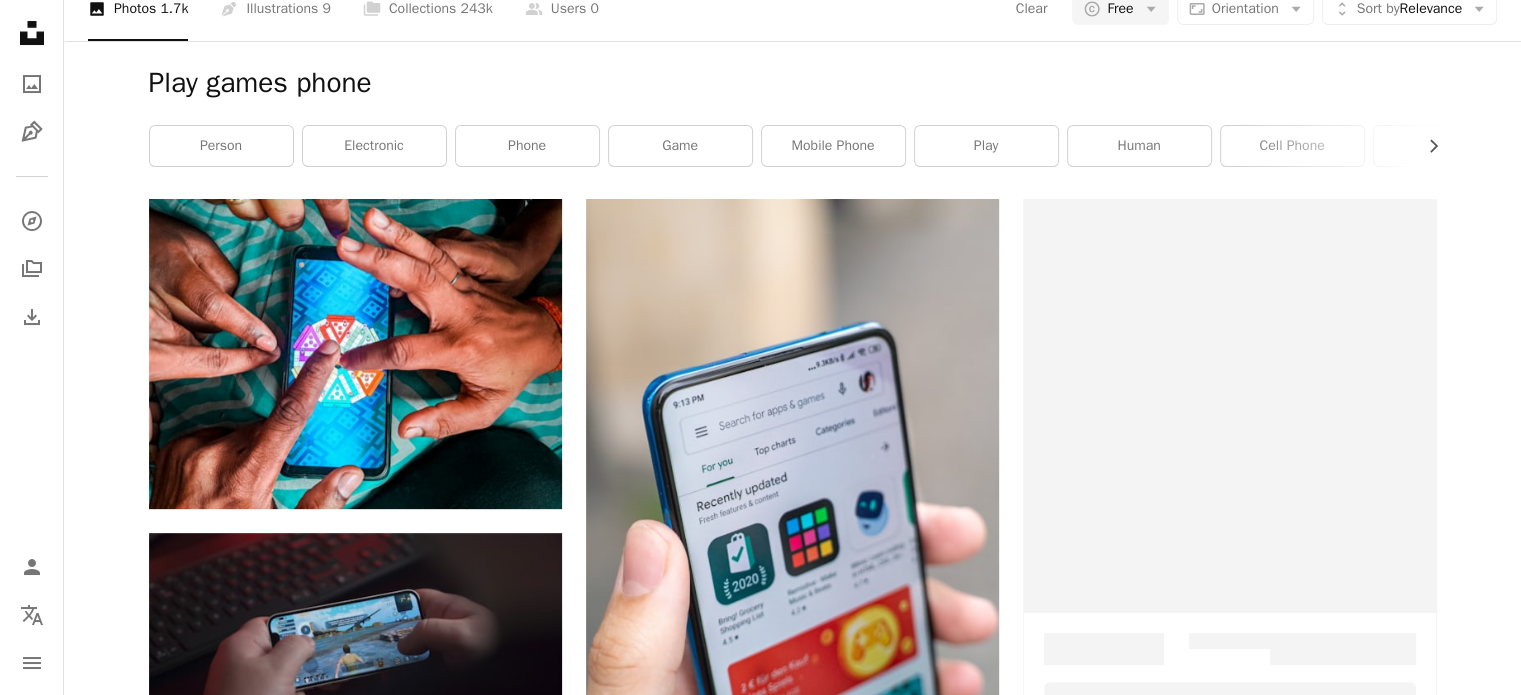 drag, startPoint x: 283, startPoint y: 48, endPoint x: 23, endPoint y: 111, distance: 267.52383 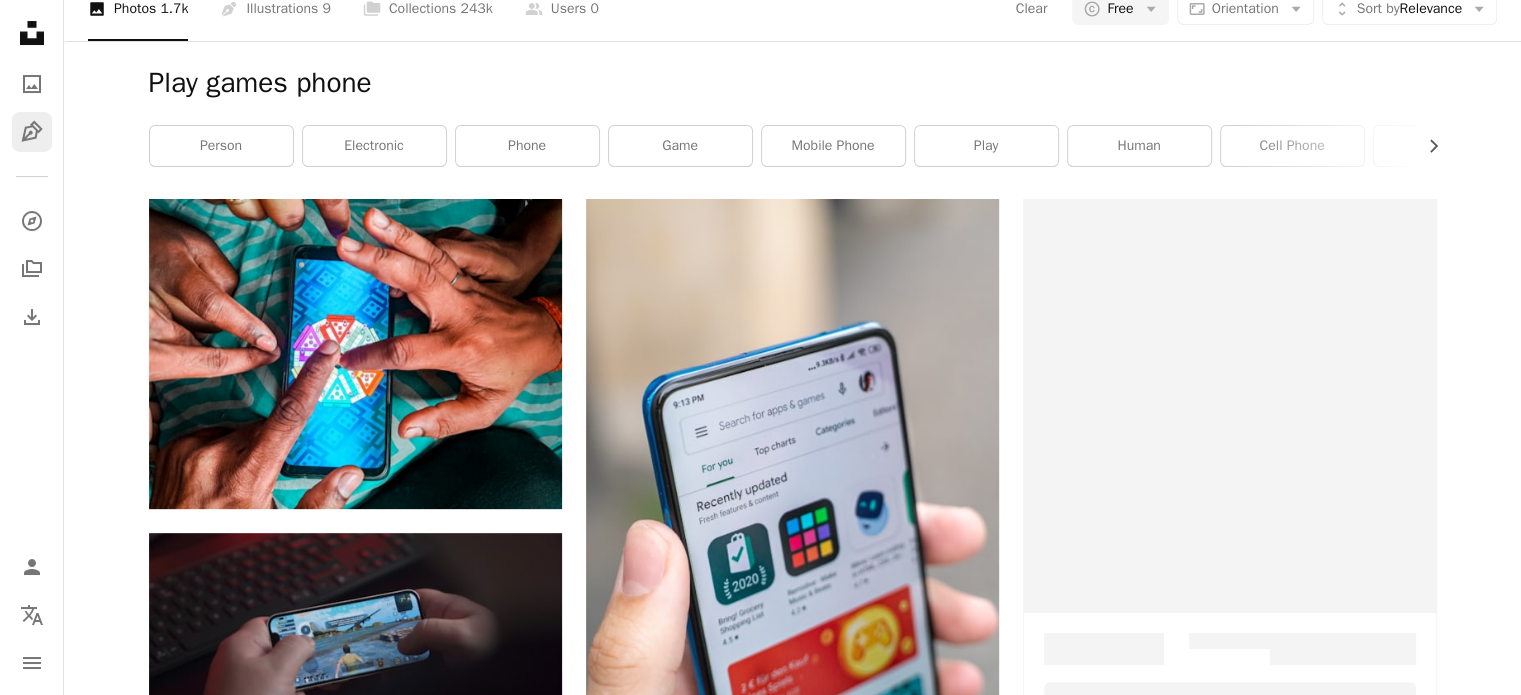 type on "**********" 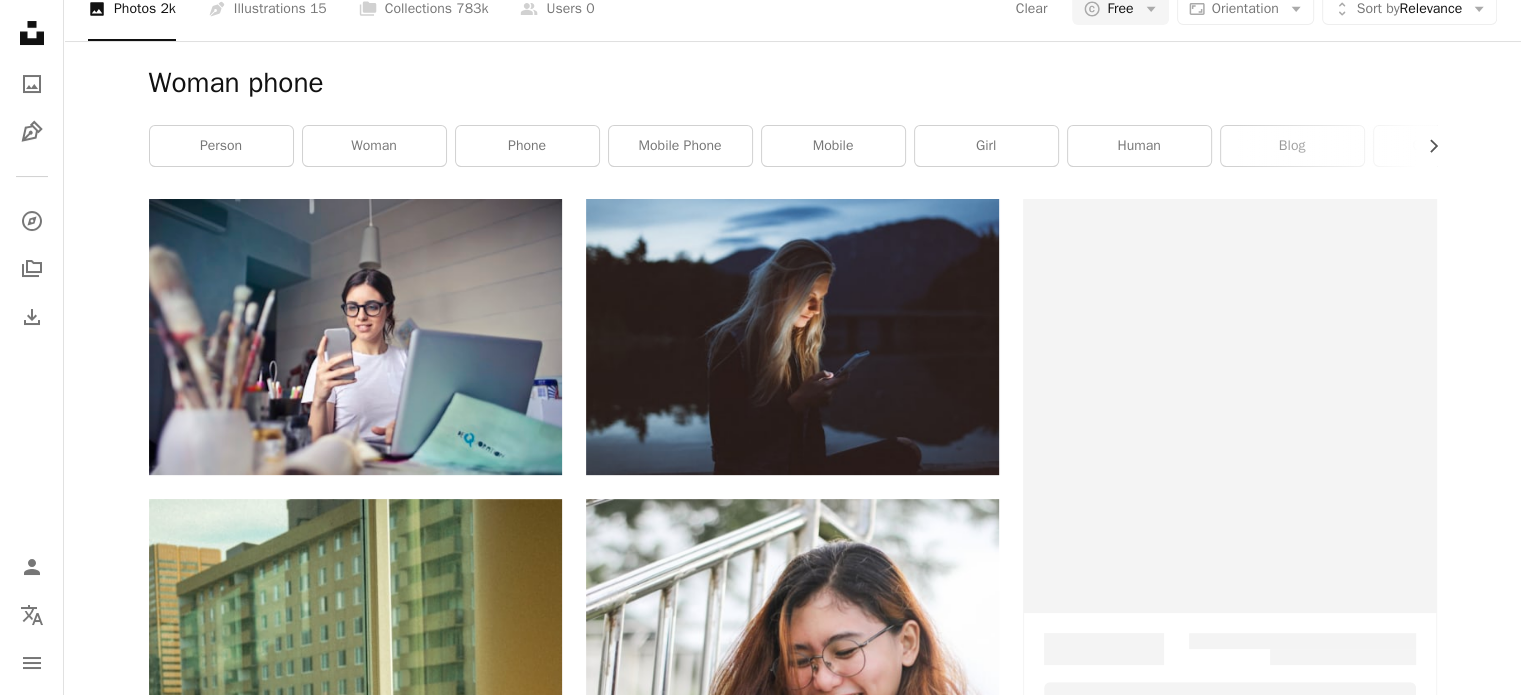 scroll, scrollTop: 2400, scrollLeft: 0, axis: vertical 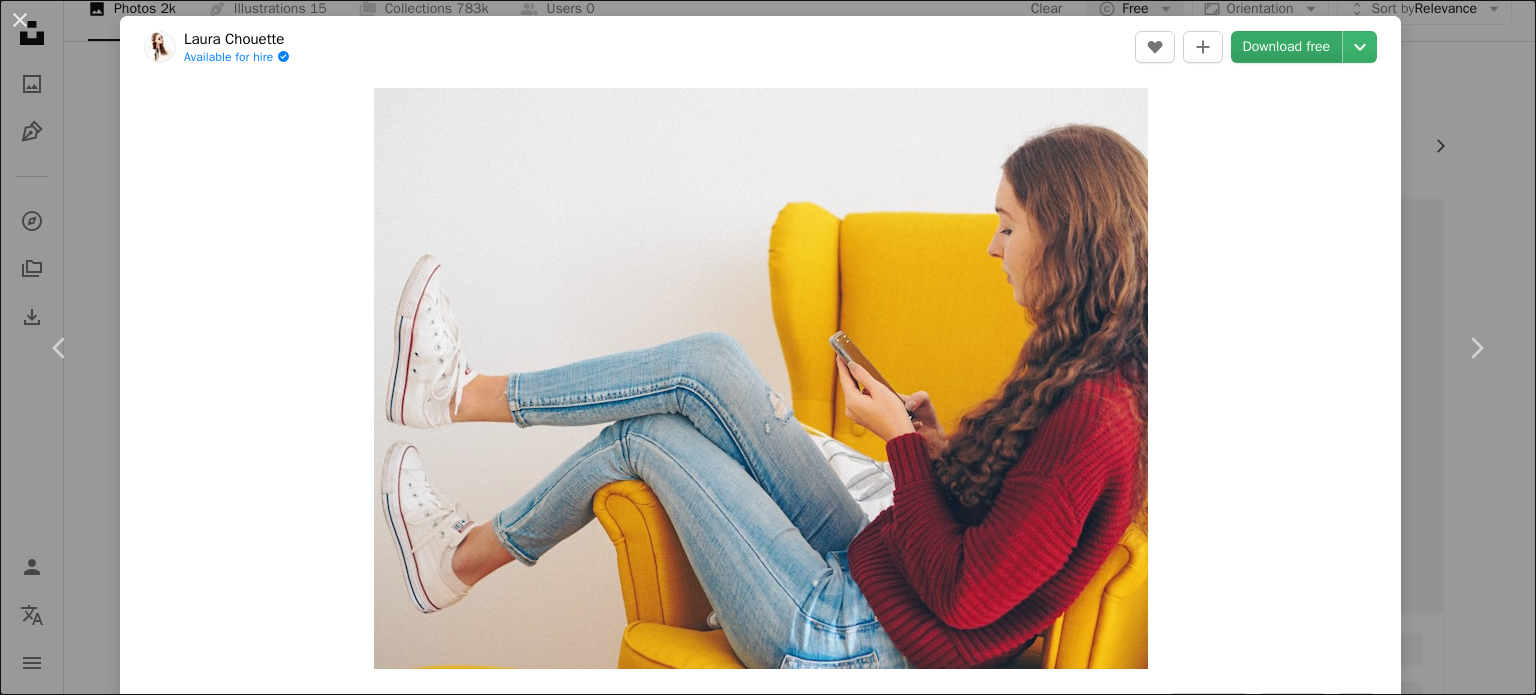 click on "Download free" at bounding box center (1287, 47) 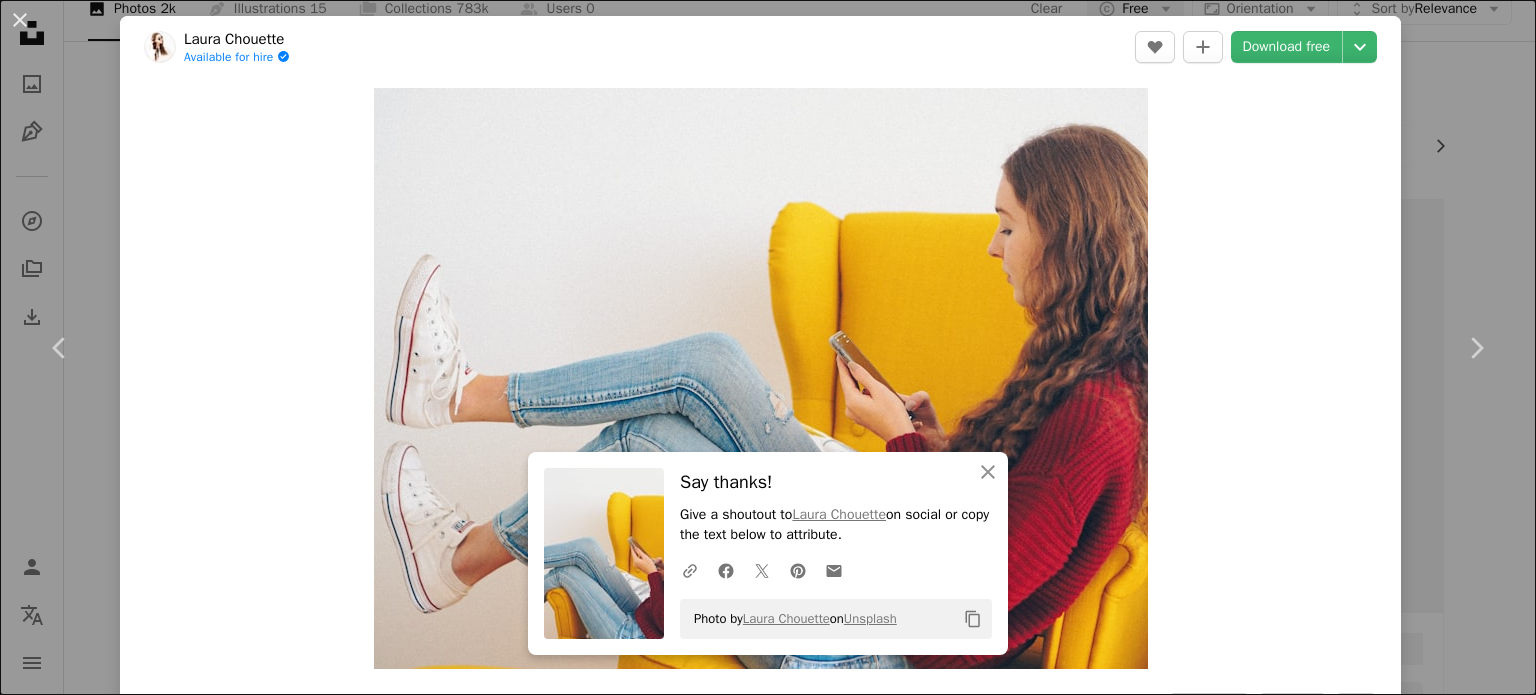 click on "An X shape Chevron left Chevron right An X shape Close Say thanks! Give a shoutout to  [FIRST] [LAST]  on social or copy the text below to attribute. A URL sharing icon (chains) Facebook icon X (formerly Twitter) icon Pinterest icon An envelope Photo by  [FIRST] [LAST]  on  Unsplash
Copy content [FIRST] [LAST] Available for hire A checkmark inside of a circle A heart A plus sign Download free Chevron down Zoom in Views 2,375,140 Downloads 22,043 A forward-right arrow Share Info icon Info More Actions Instagram: @[USERNAME] 📸 and www.[WEBSITE].com 🌐  A map marker [CITY], [COUNTRY] Calendar outlined Published on  November 11, 2020 Camera OLYMPUS CORPORATION, E-PL9 Safety Free to use under the  Unsplash License woman portrait girl human photo face [CITY] female photography furniture clothing yellow shoe apparel teen couch dating pants sitting footwear Public domain images Browse premium related images on iStock  |  Save 20% with code UNSPLASH20 View more on iStock  ↗ A heart" at bounding box center [768, 347] 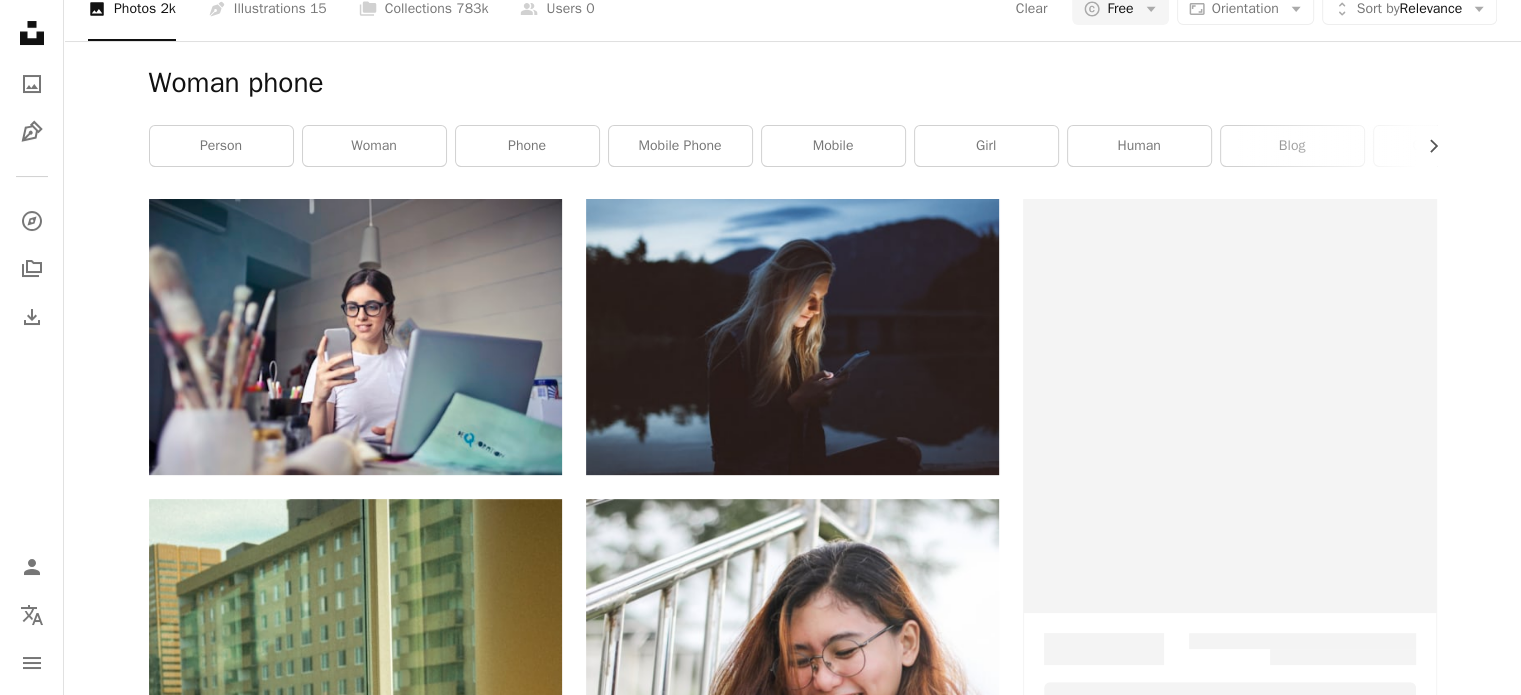 scroll, scrollTop: 1300, scrollLeft: 0, axis: vertical 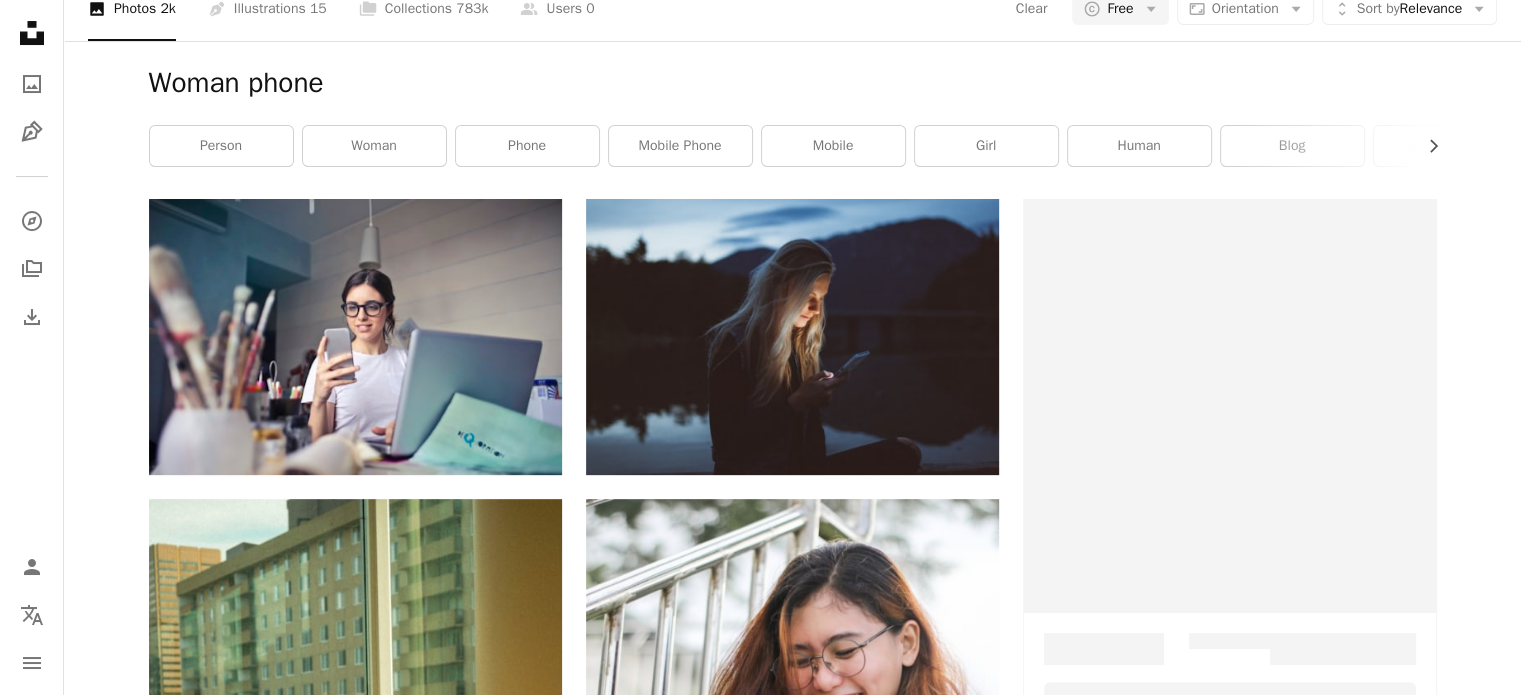 drag, startPoint x: 202, startPoint y: 36, endPoint x: 16, endPoint y: 37, distance: 186.00269 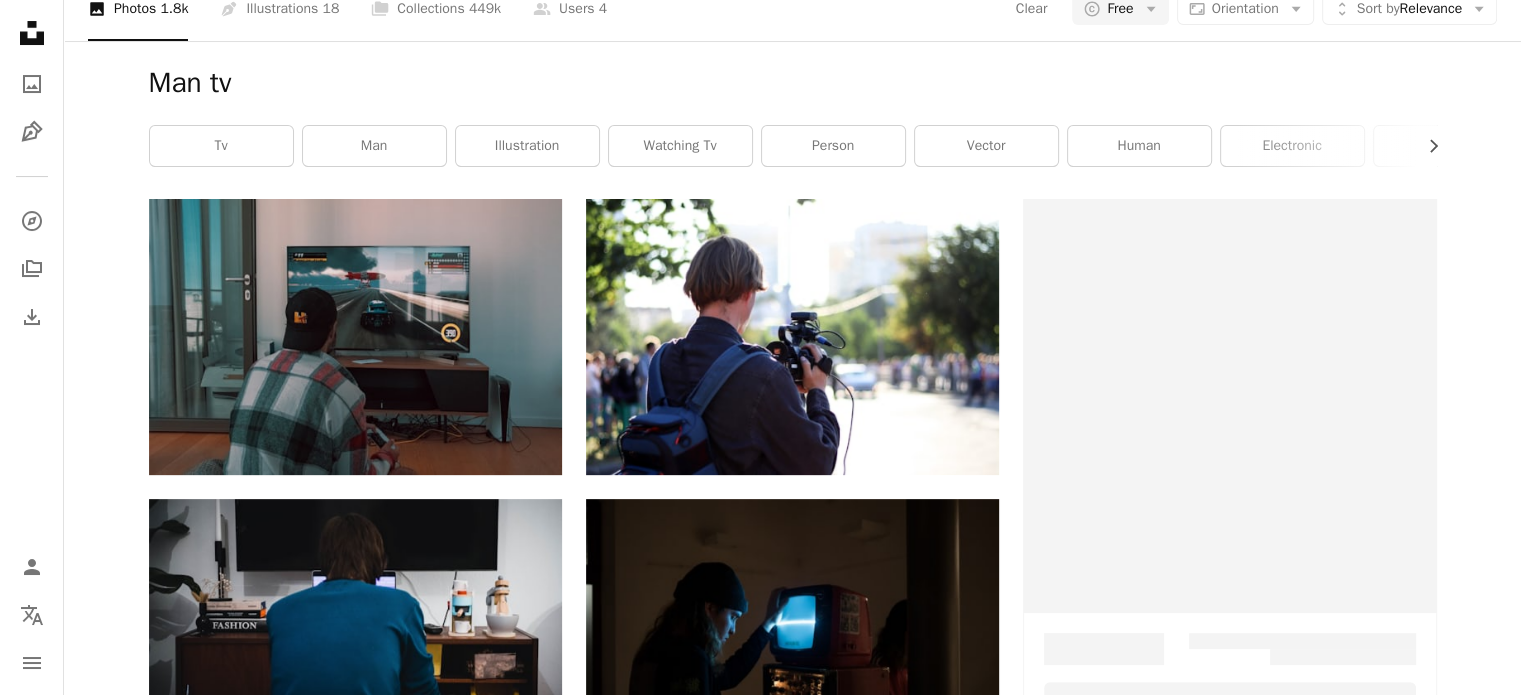 scroll, scrollTop: 3400, scrollLeft: 0, axis: vertical 